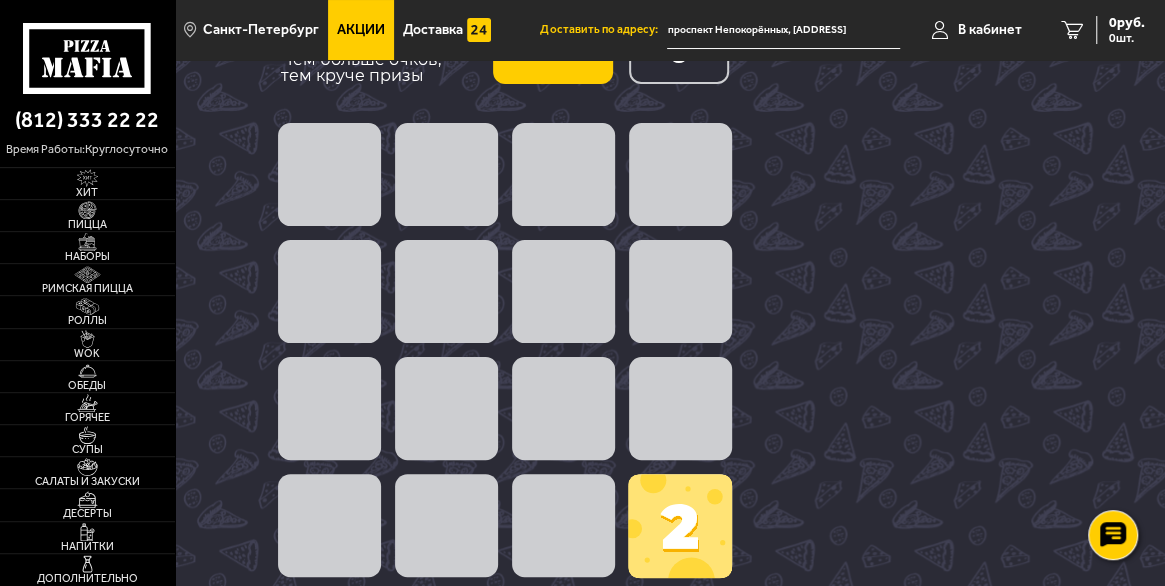 scroll, scrollTop: 0, scrollLeft: 0, axis: both 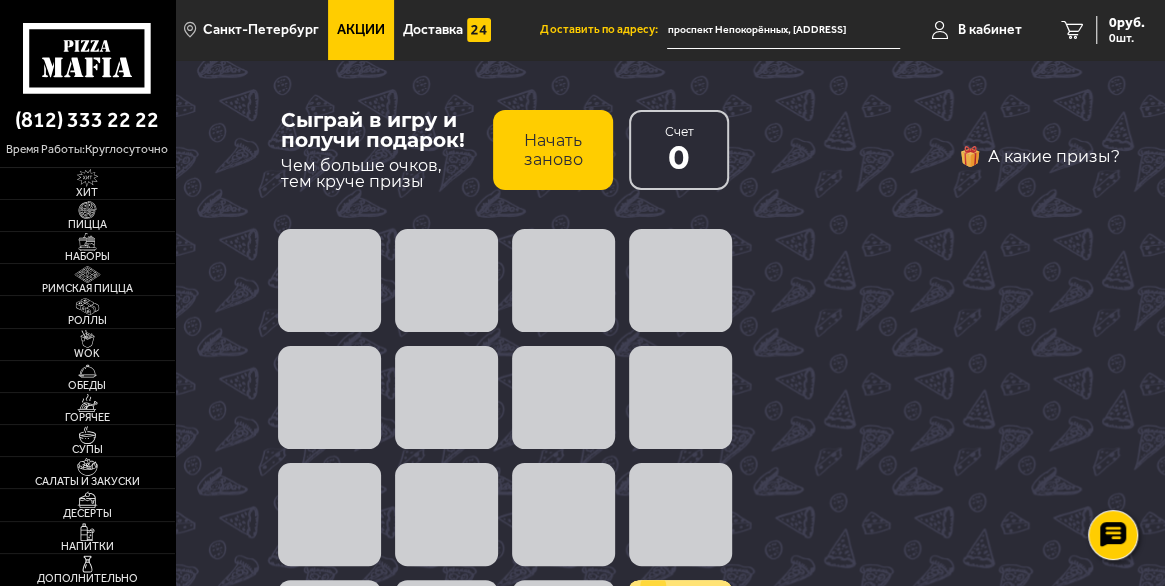 click at bounding box center [446, 280] 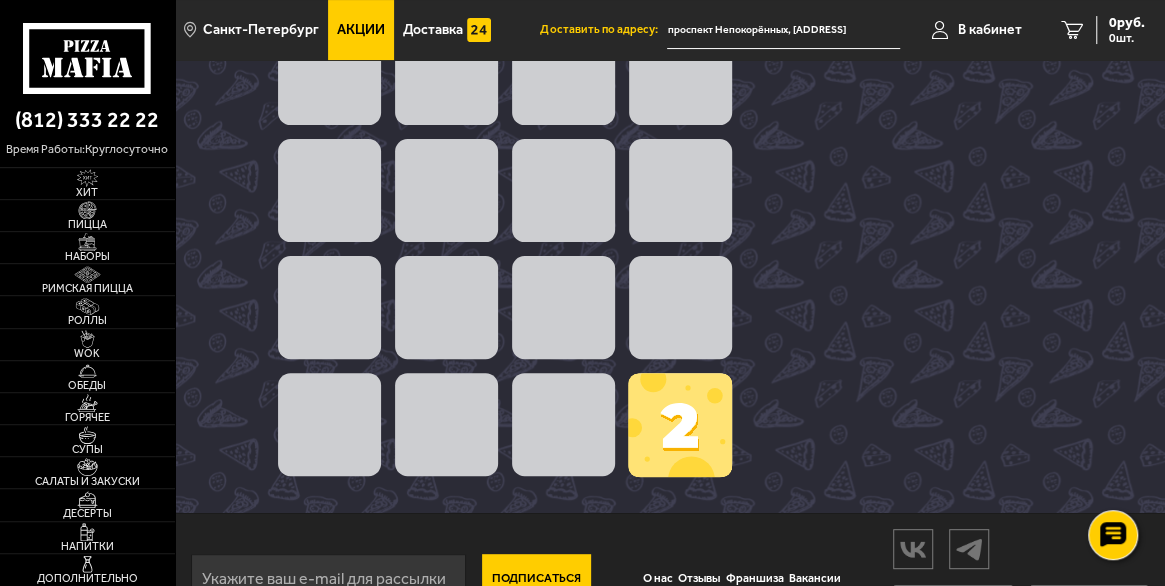 scroll, scrollTop: 174, scrollLeft: 0, axis: vertical 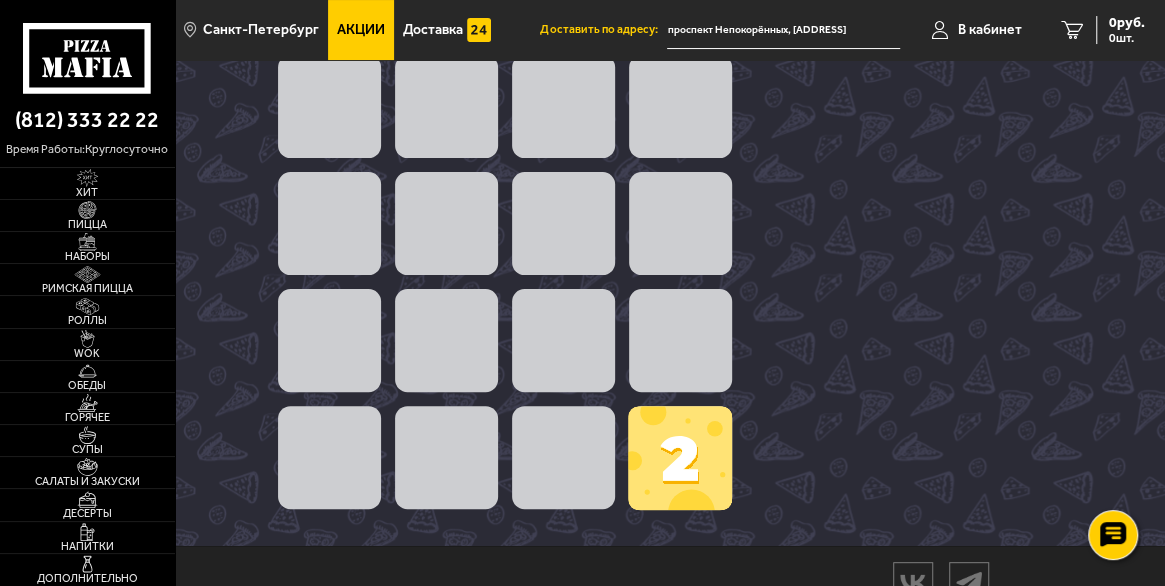 drag, startPoint x: 336, startPoint y: 227, endPoint x: 345, endPoint y: 220, distance: 11.401754 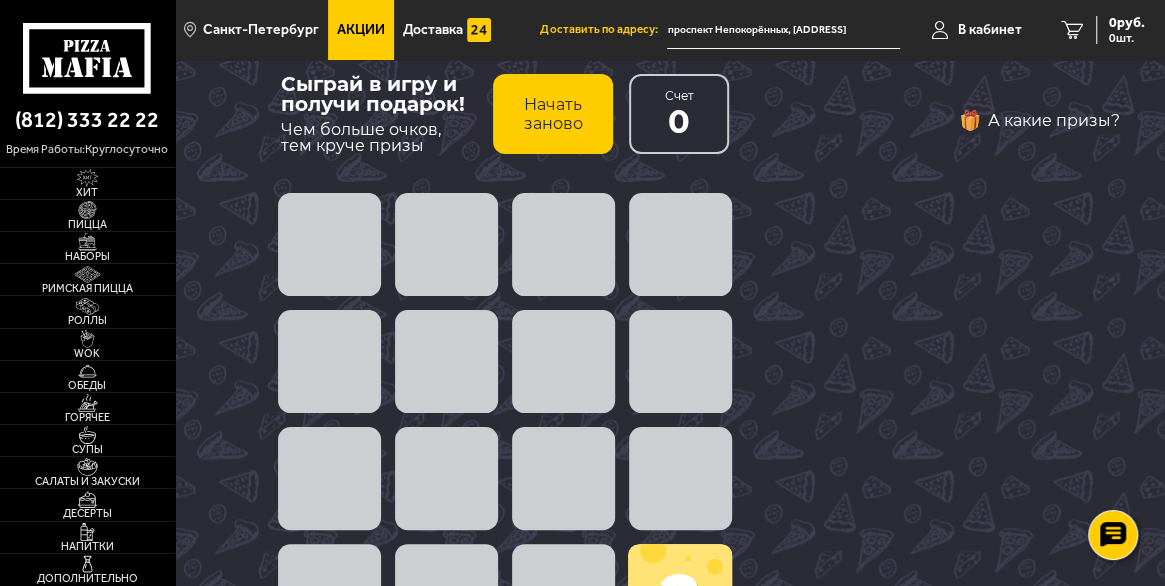 scroll, scrollTop: 0, scrollLeft: 0, axis: both 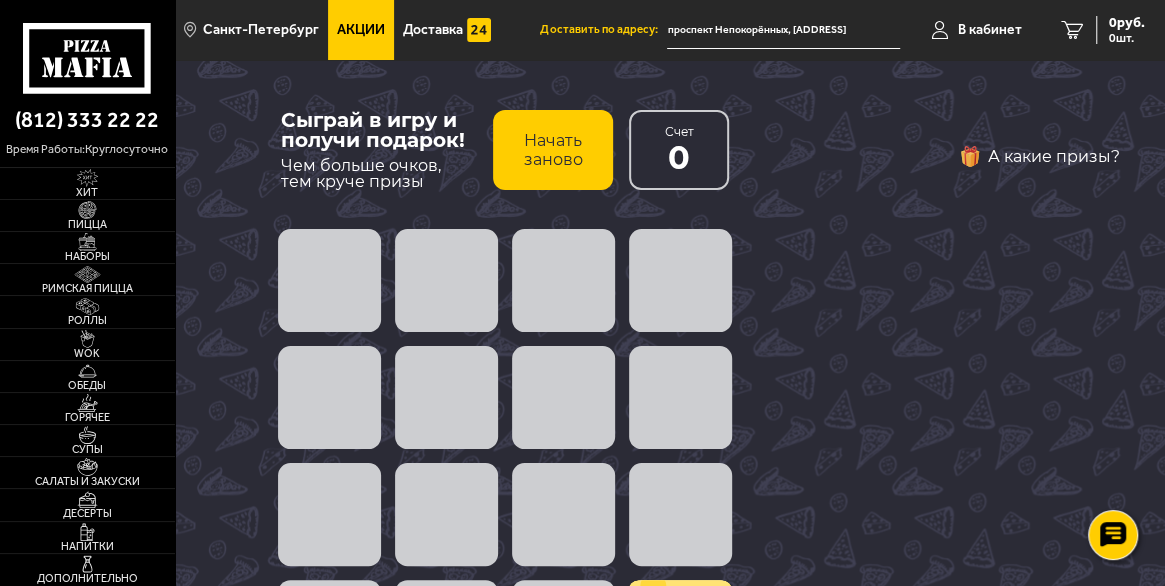 click on "Начать заново" at bounding box center (553, 150) 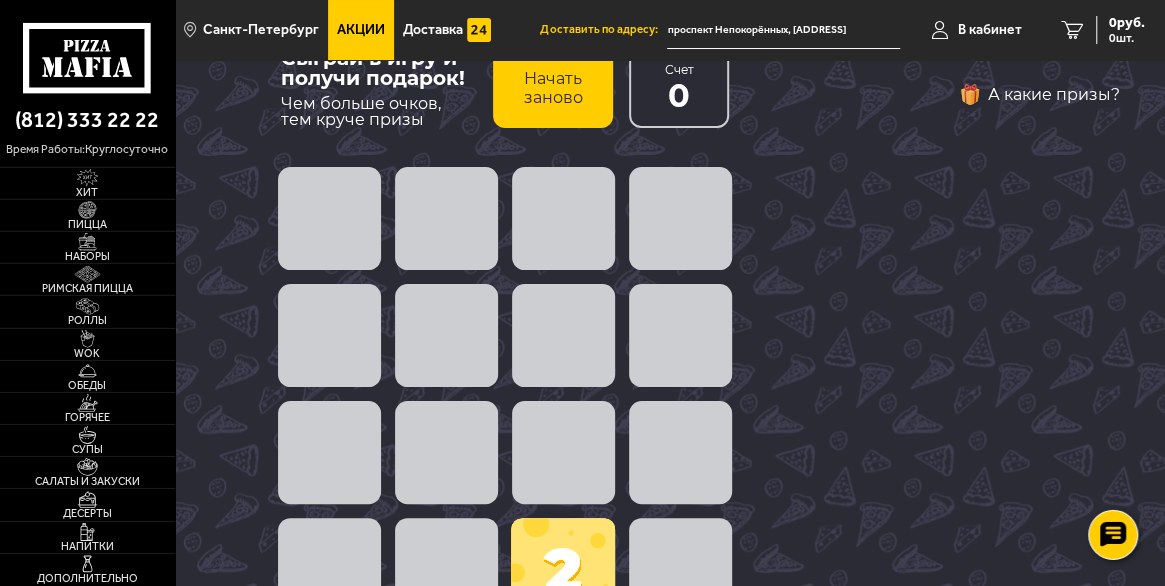 scroll, scrollTop: 106, scrollLeft: 0, axis: vertical 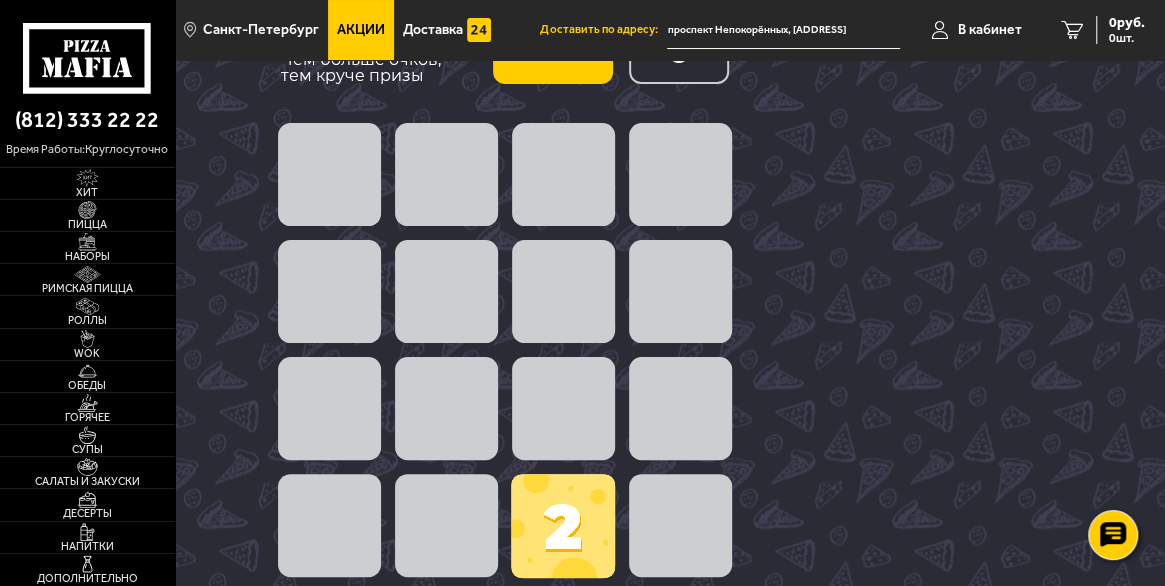 click on "Начать заново" at bounding box center (553, 44) 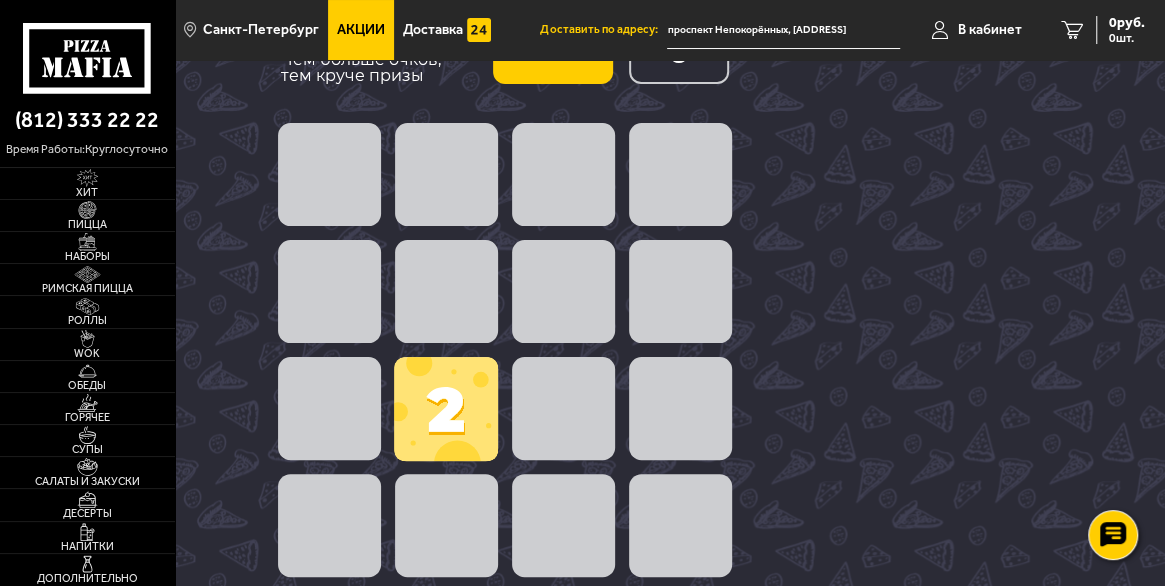 click on "Начать заново" at bounding box center [553, 44] 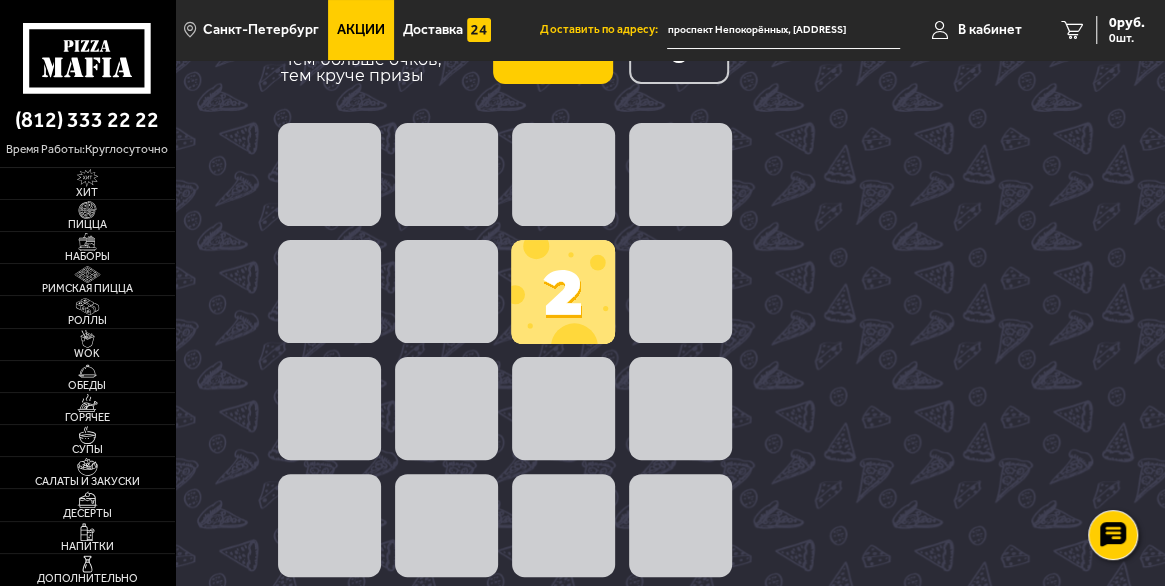 click on "Начать заново" at bounding box center [553, 44] 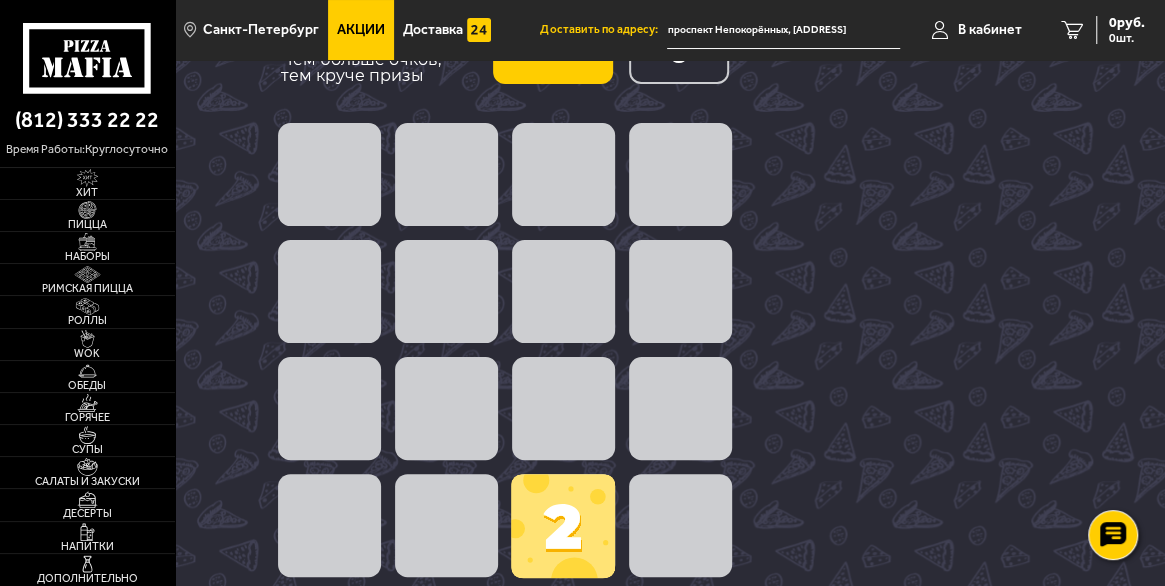 click on "Начать заново" at bounding box center [553, 44] 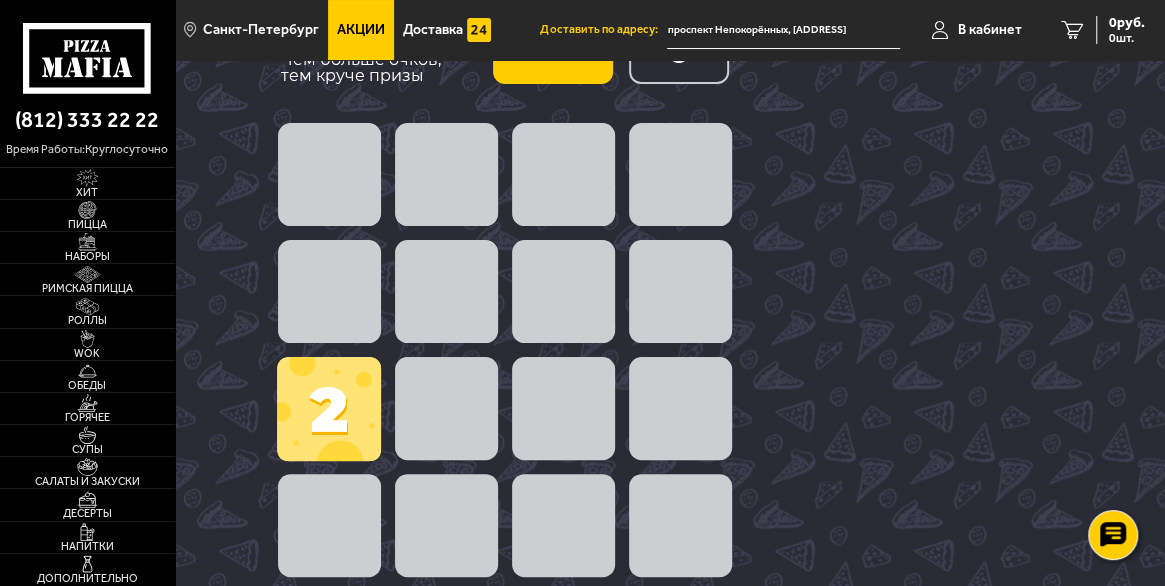 click on "Начать заново" at bounding box center [553, 44] 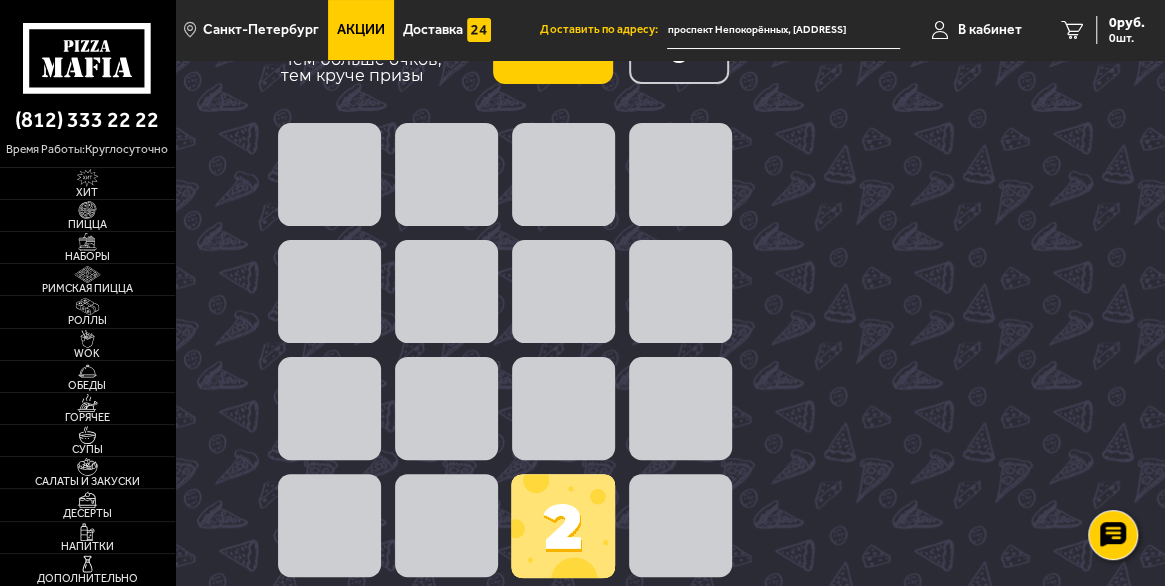 click on "Начать заново" at bounding box center [553, 44] 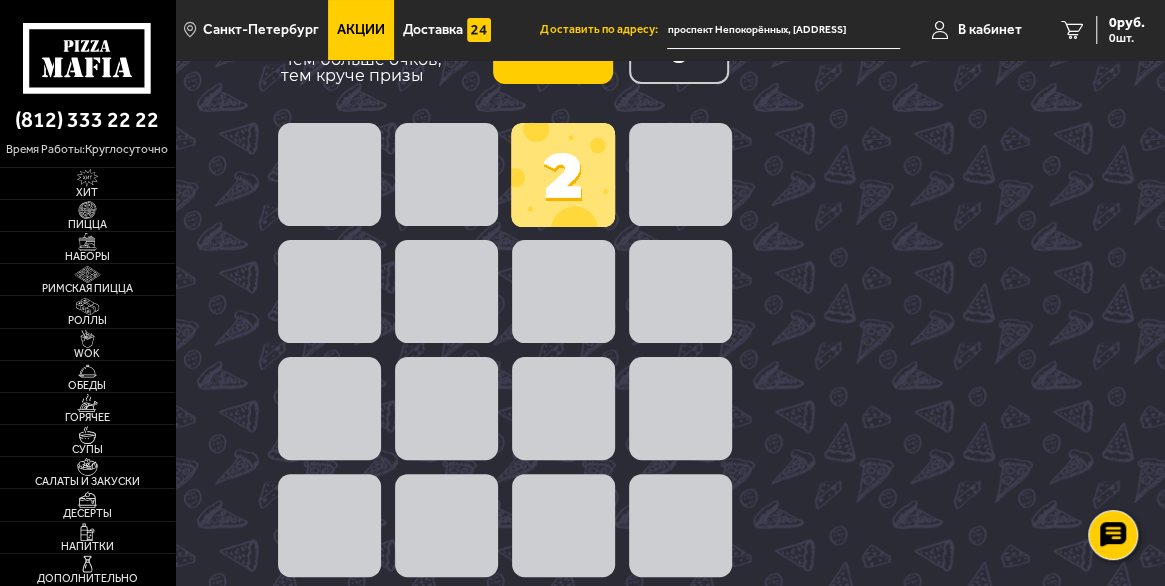 click on "Начать заново" at bounding box center (553, 44) 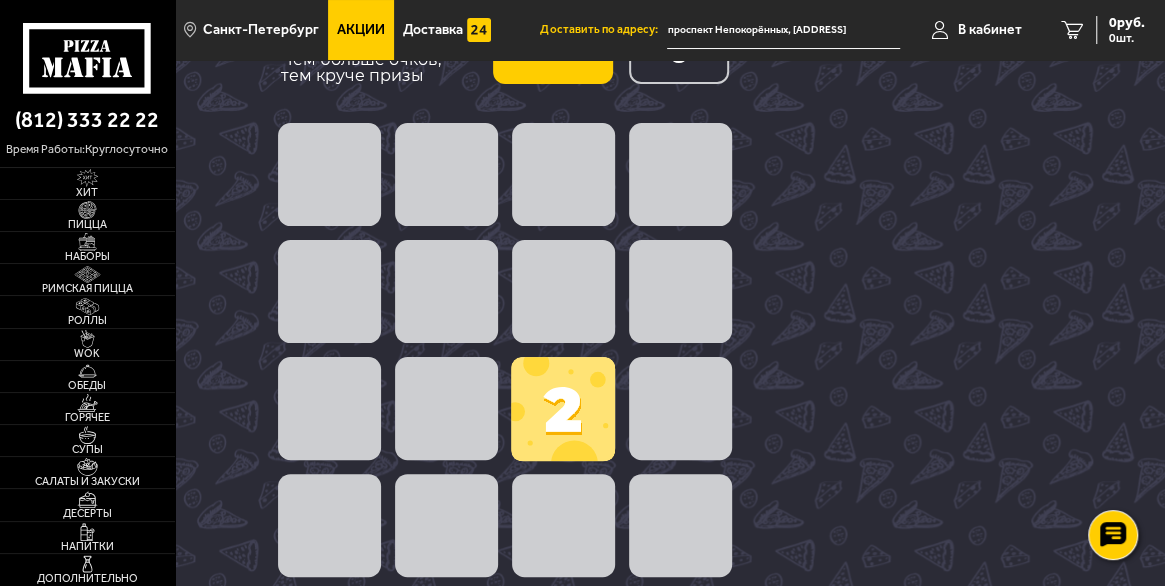click on "Начать заново" at bounding box center [553, 44] 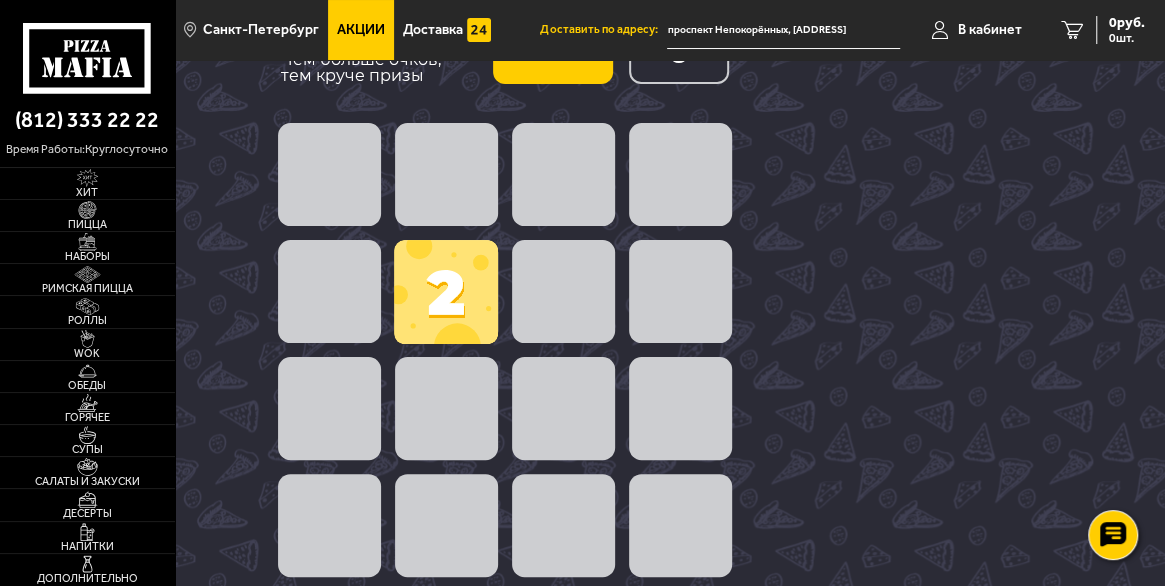 click on "Начать заново" at bounding box center (553, 44) 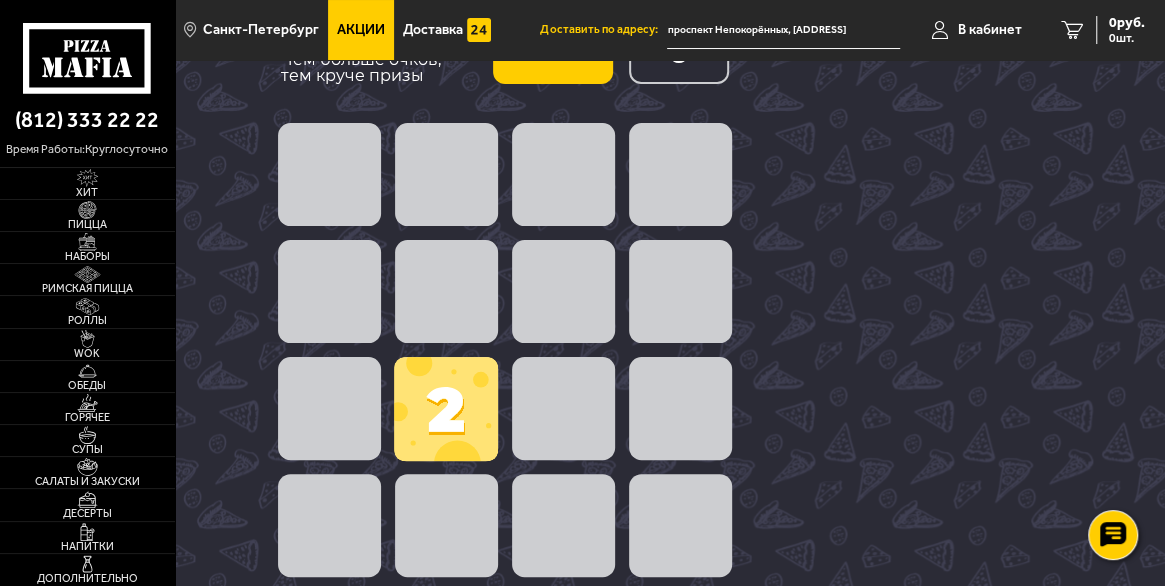click on "Начать заново" at bounding box center [553, 44] 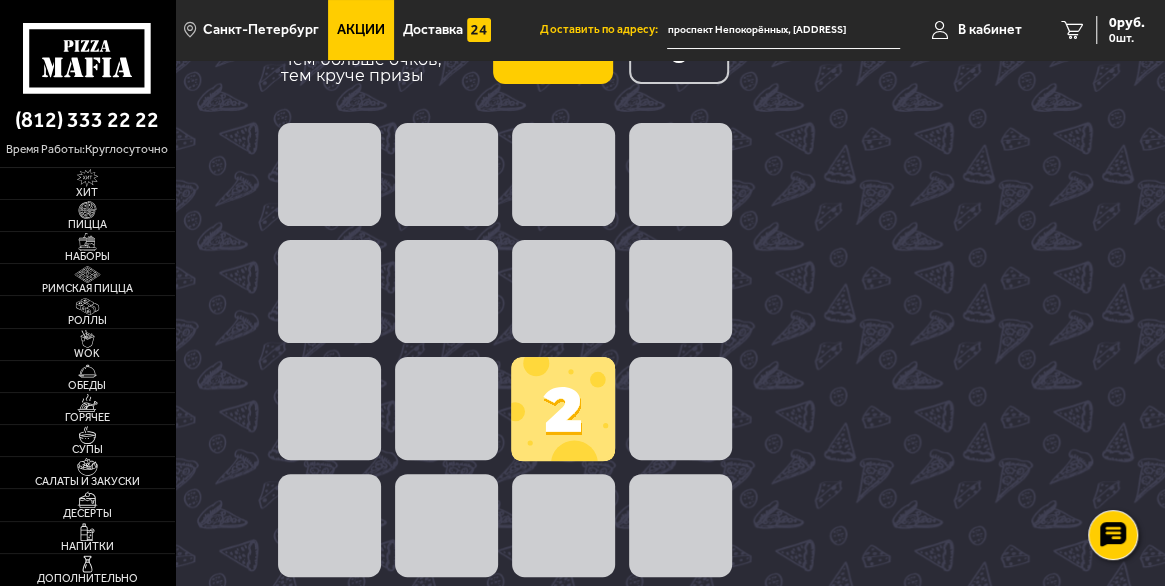 click on "Начать заново" at bounding box center (553, 44) 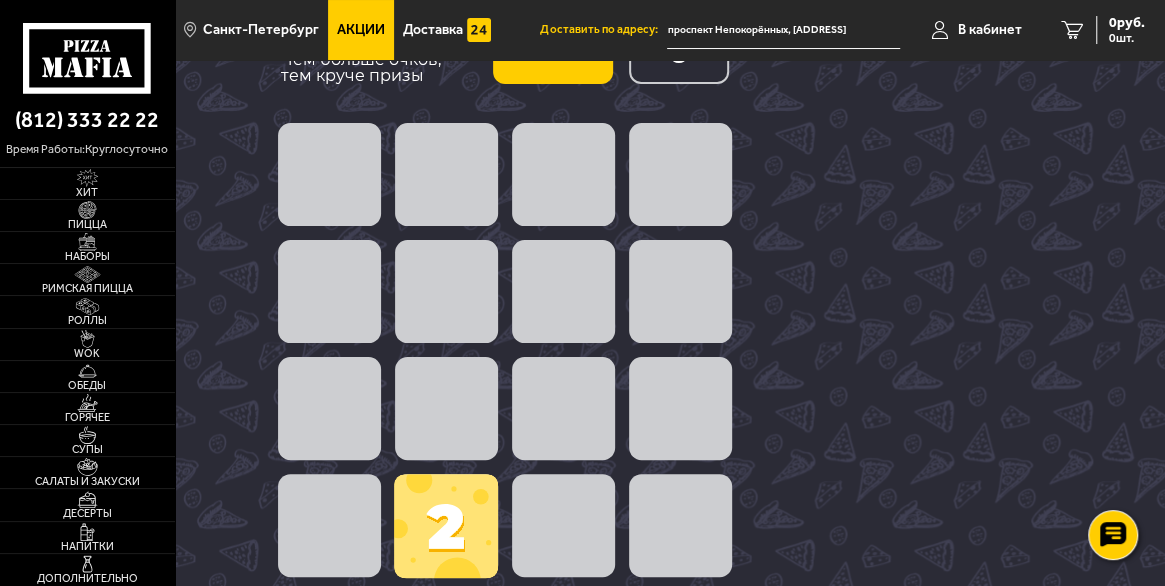 click on "Начать заново" at bounding box center [553, 44] 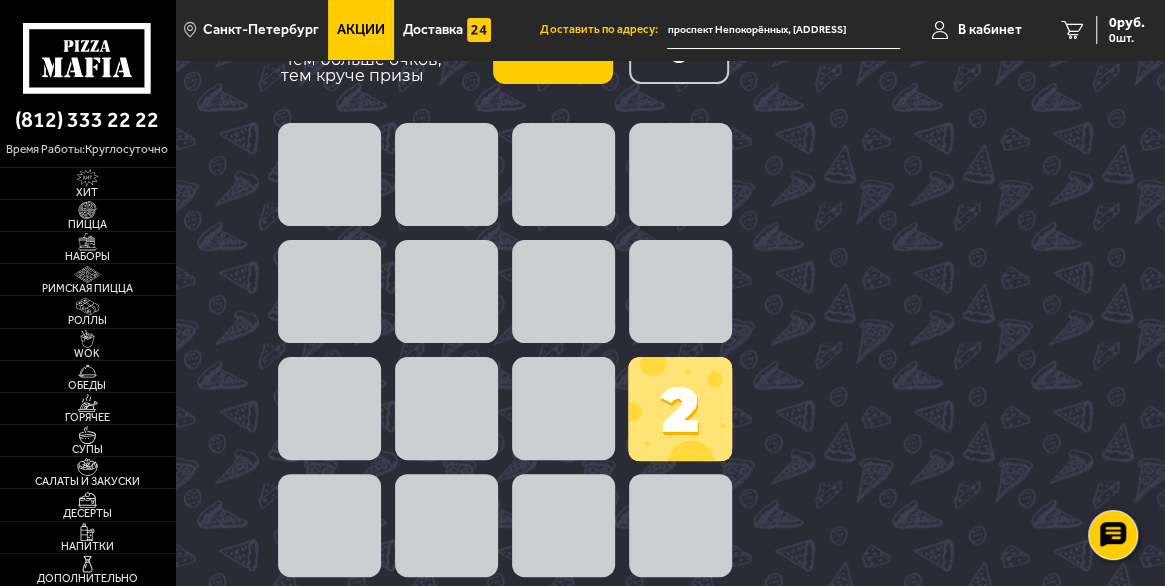 click on "Начать заново" at bounding box center (553, 44) 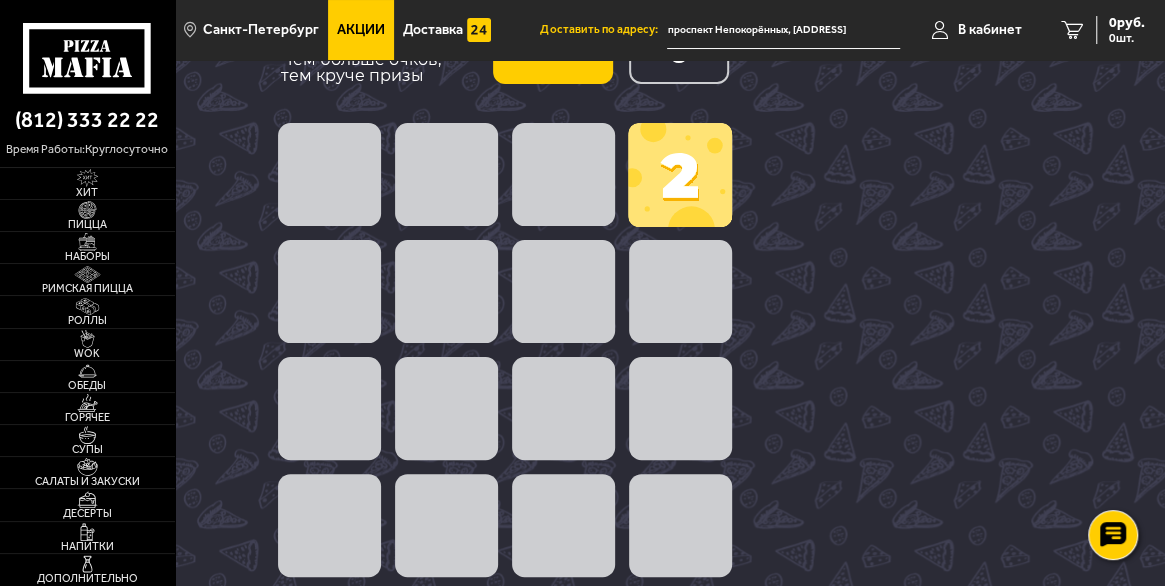 click on "Начать заново" at bounding box center [553, 44] 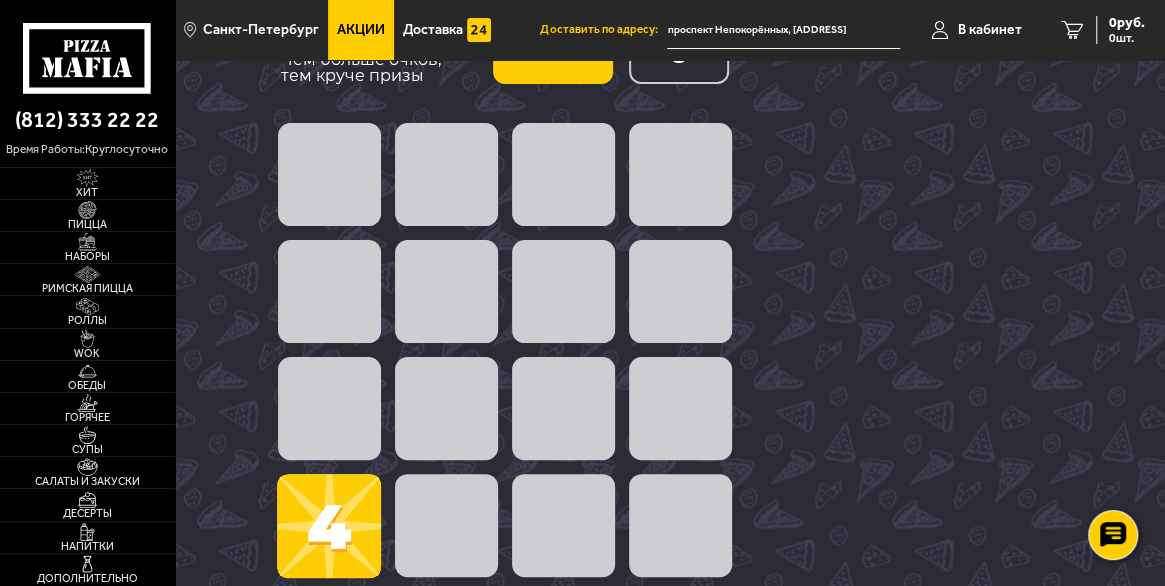 click on "Начать заново" at bounding box center (553, 44) 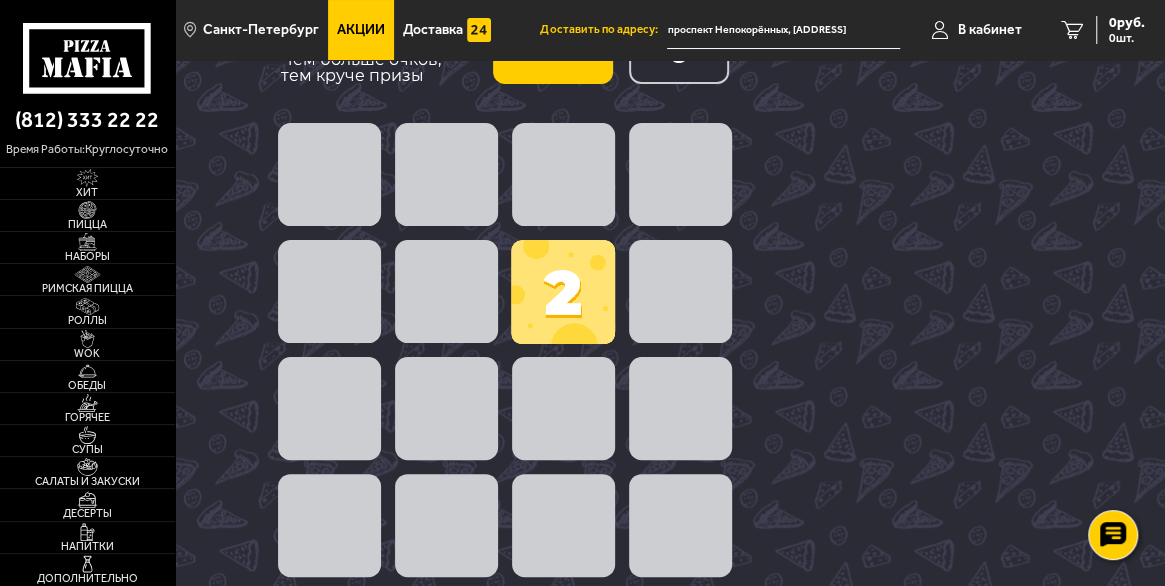 click on "Начать заново" at bounding box center [553, 44] 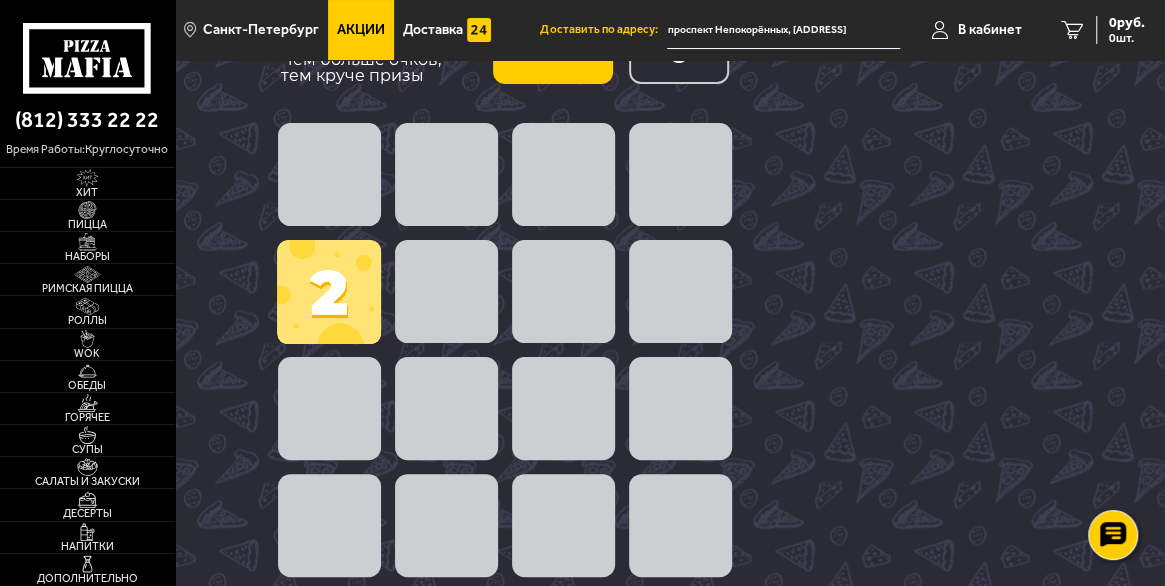 click on "Начать заново" at bounding box center [553, 44] 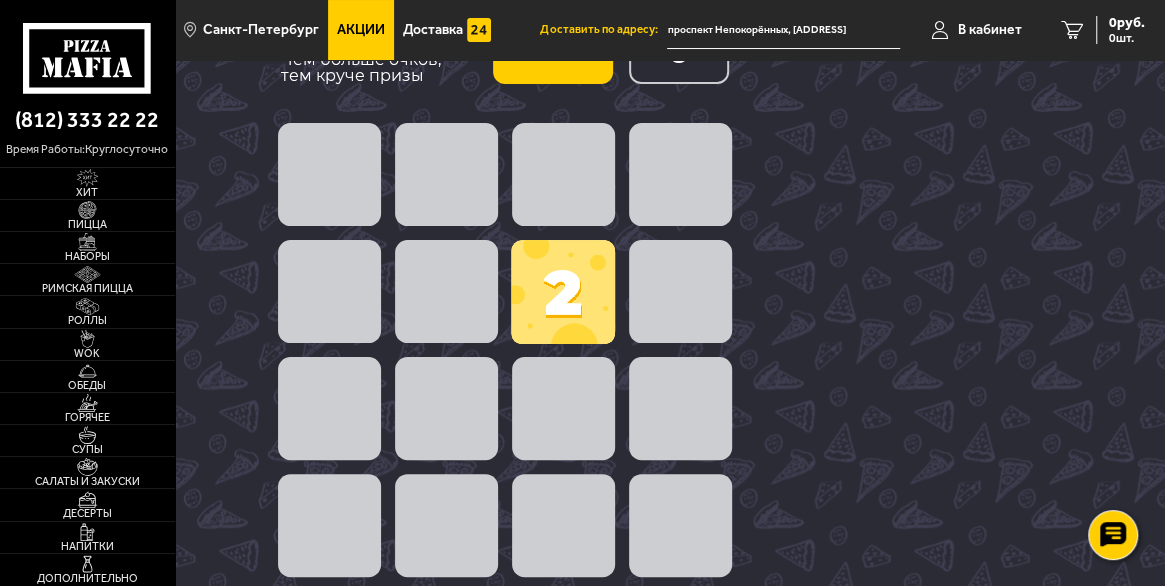 click on "Начать заново" at bounding box center [553, 44] 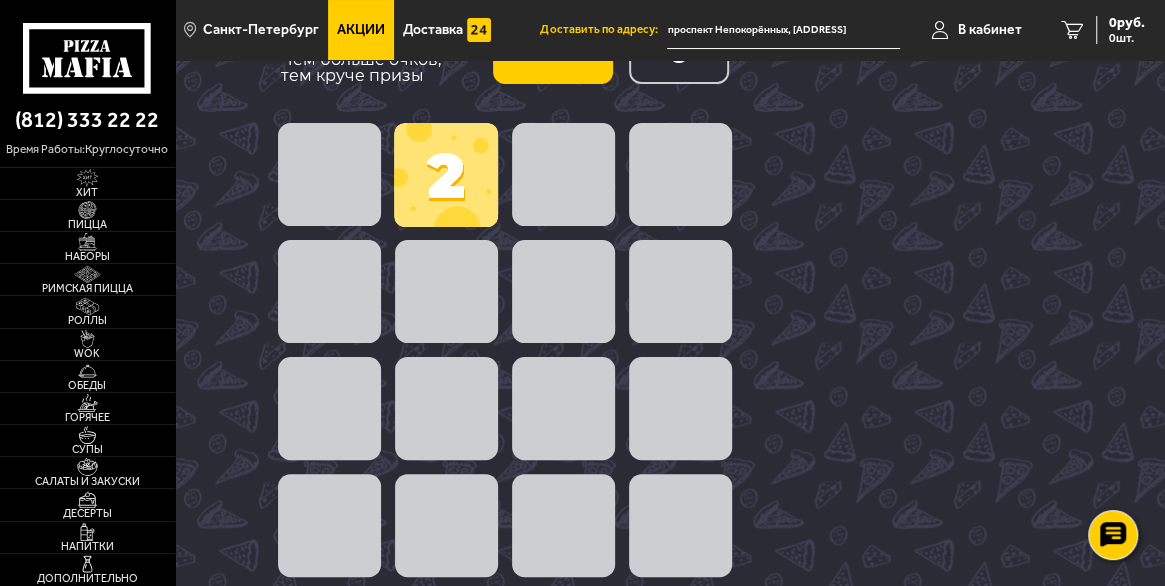 click on "Начать заново" at bounding box center [553, 44] 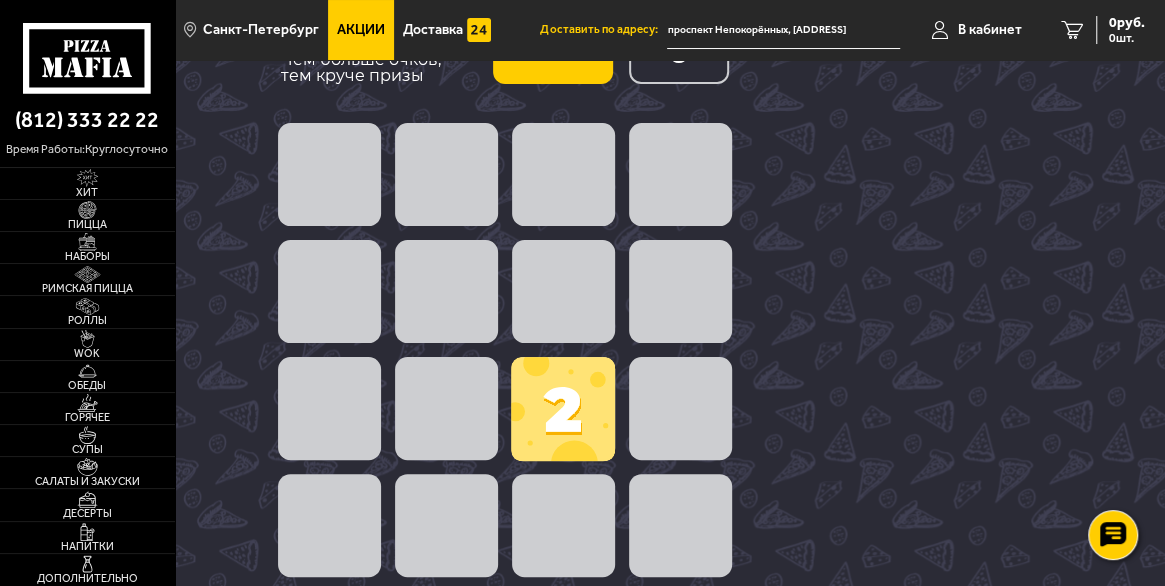 click on "Начать заново" at bounding box center (553, 44) 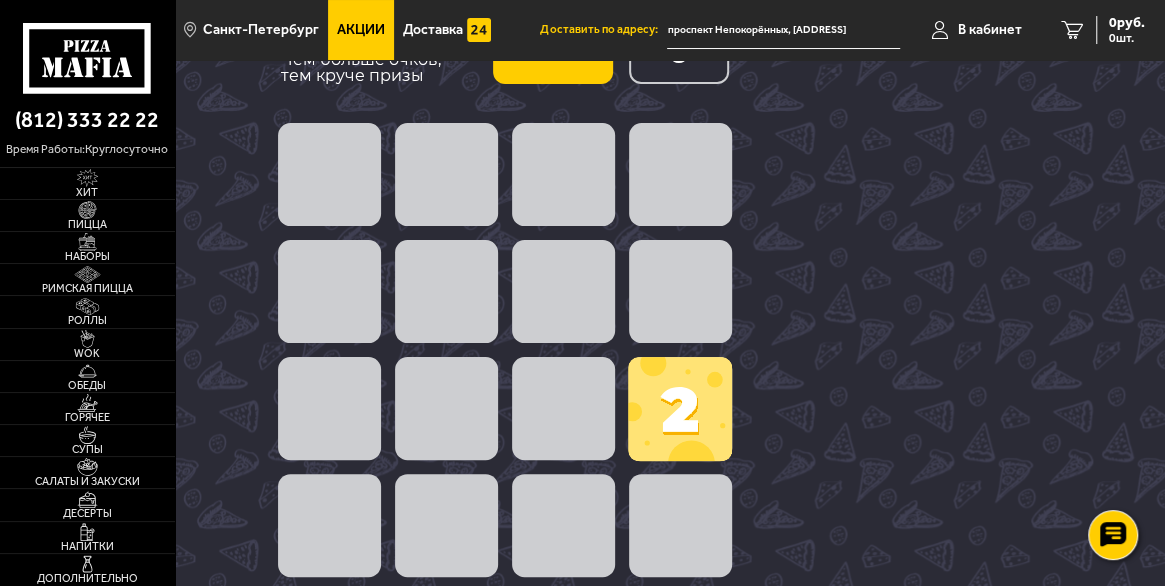click on "Начать заново" at bounding box center (553, 44) 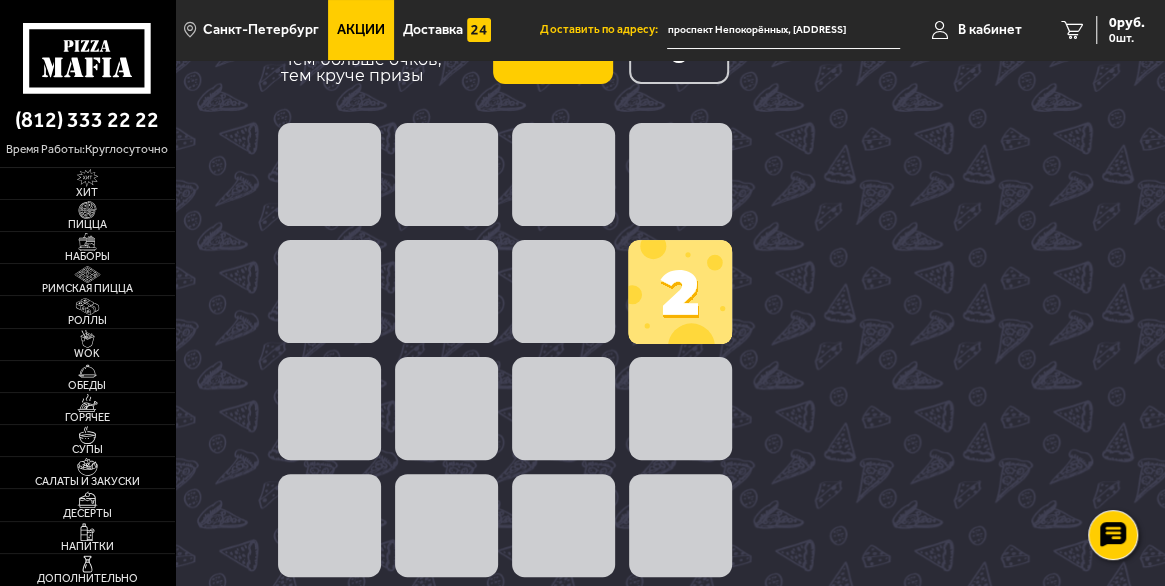 click on "Начать заново" at bounding box center (553, 44) 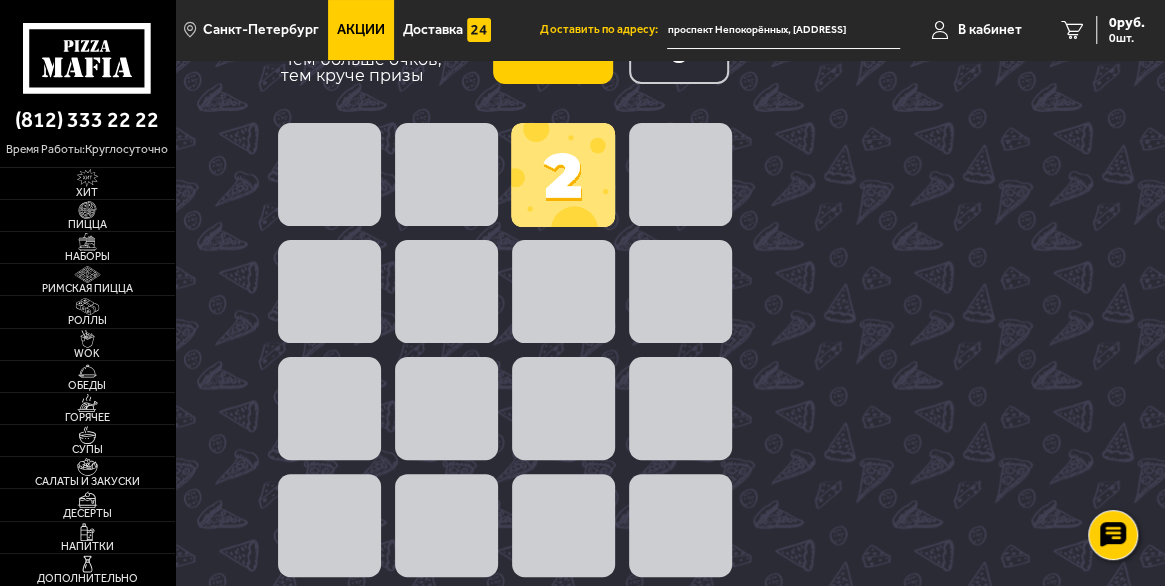 click on "Начать заново" at bounding box center [553, 44] 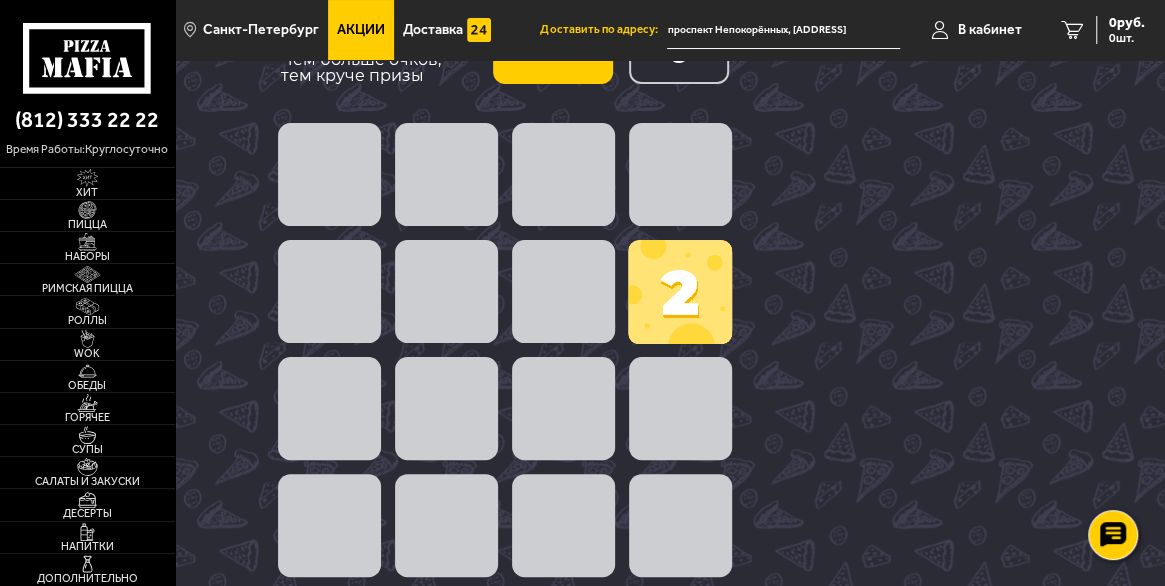 click on "Начать заново" at bounding box center (553, 44) 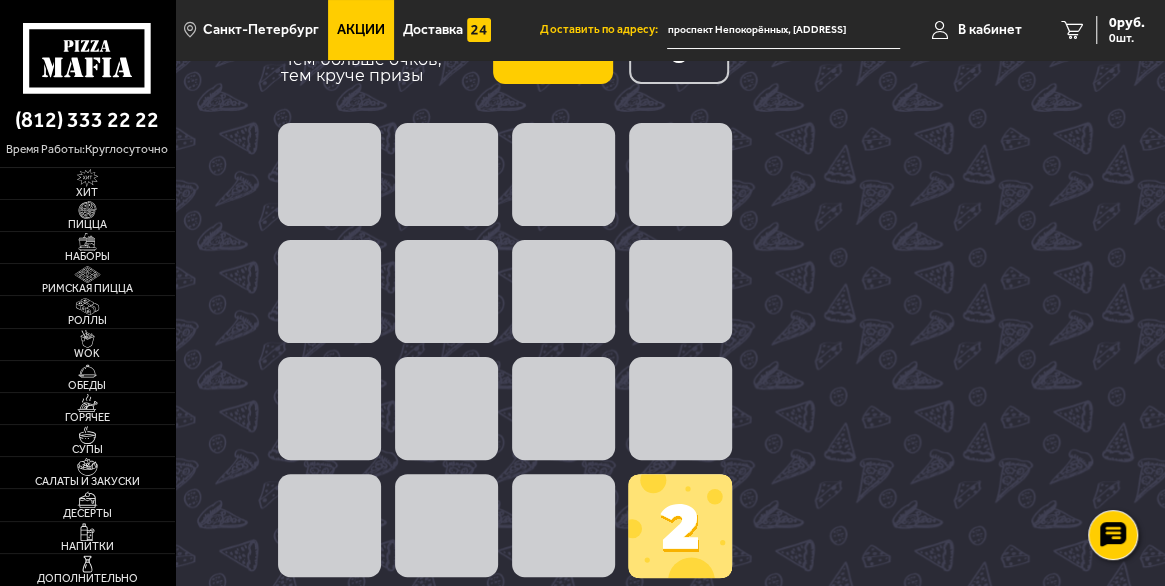 click on "Начать заново" at bounding box center (553, 44) 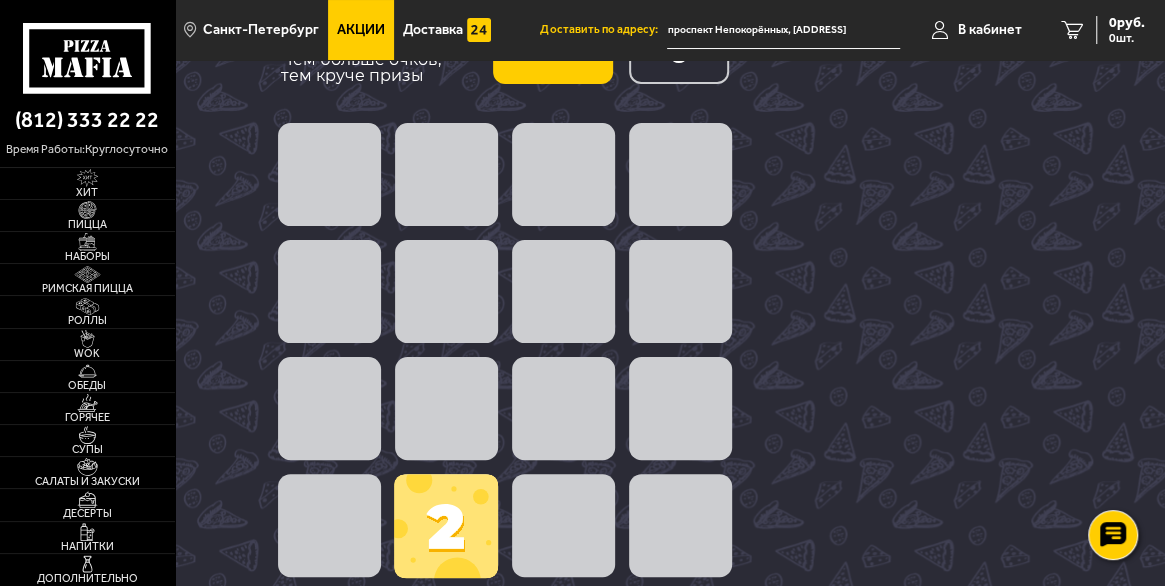 click on "Начать заново" at bounding box center (553, 44) 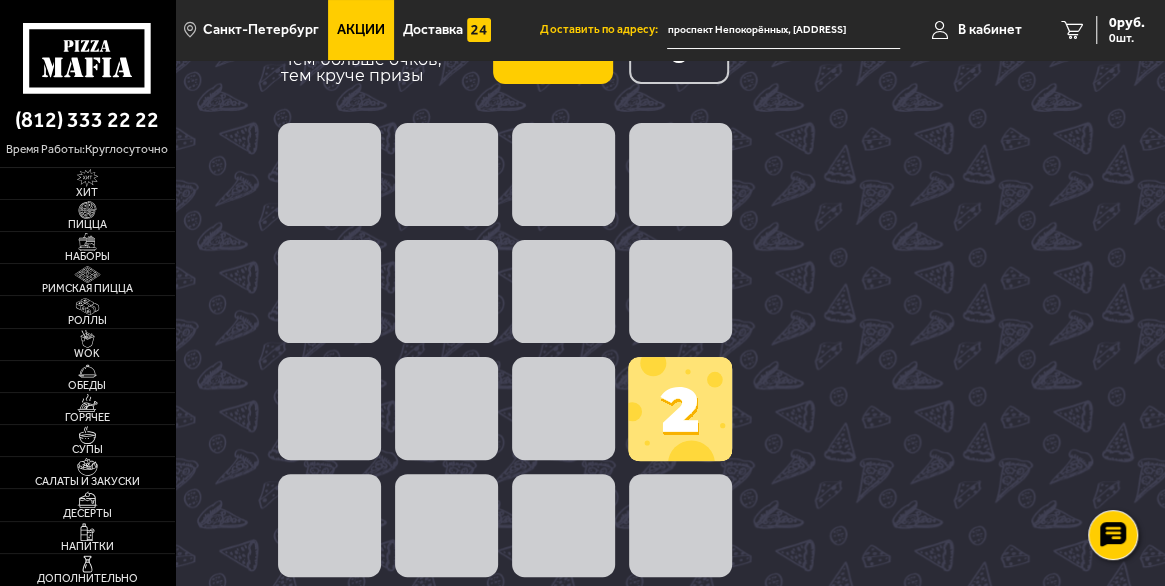 click on "Начать заново" at bounding box center [553, 44] 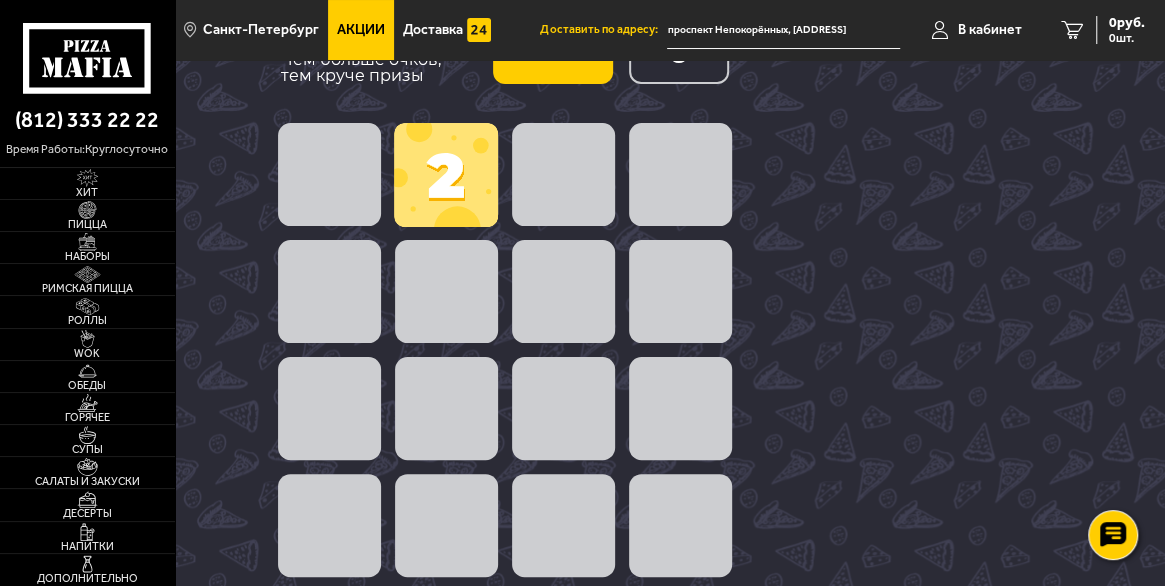 click on "Начать заново" at bounding box center [553, 44] 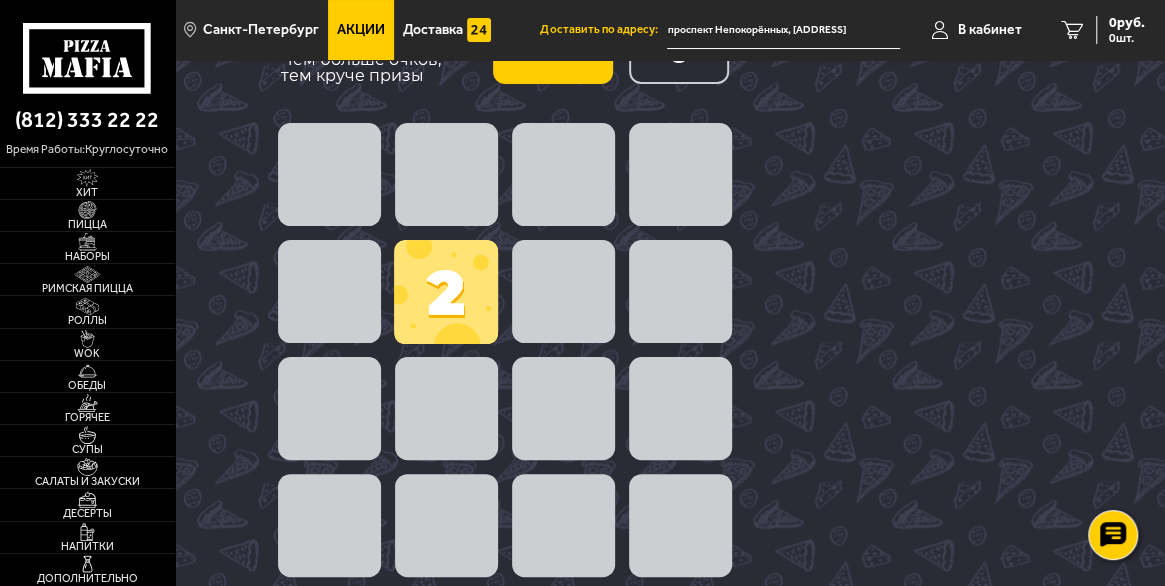 click on "Начать заново" at bounding box center [553, 44] 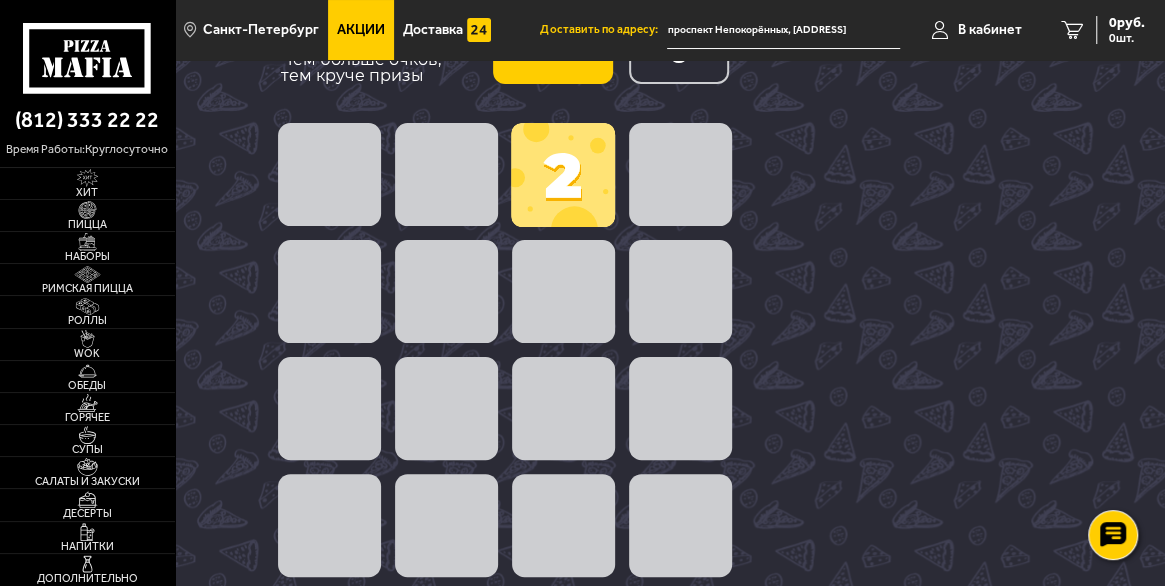 click on "Начать заново" at bounding box center (553, 44) 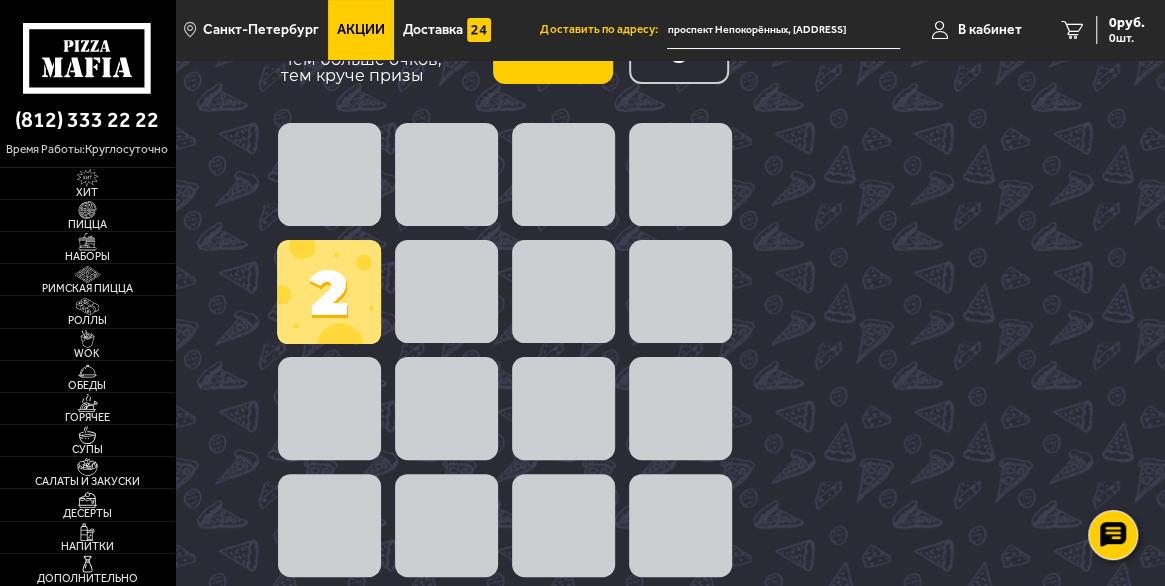 click on "Начать заново" at bounding box center (553, 44) 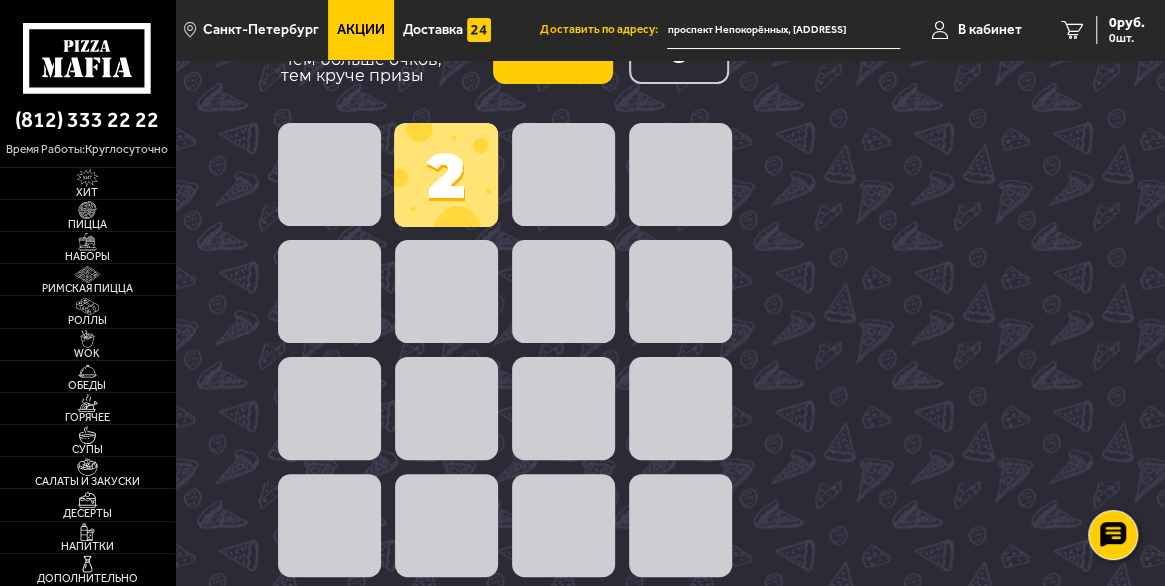 click on "Начать заново" at bounding box center [553, 44] 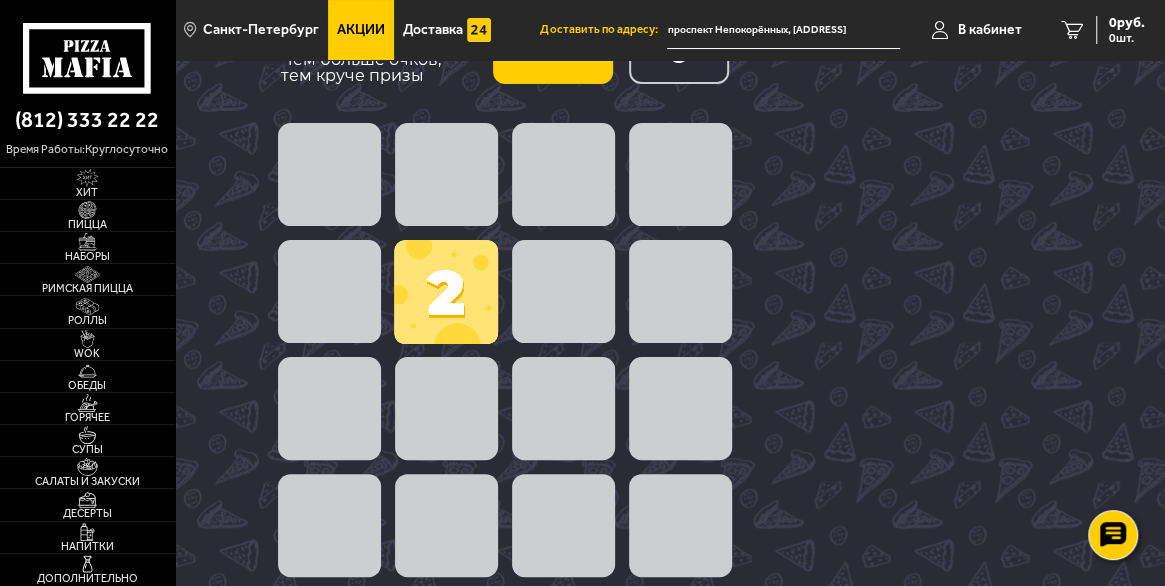 click on "Начать заново" at bounding box center [553, 44] 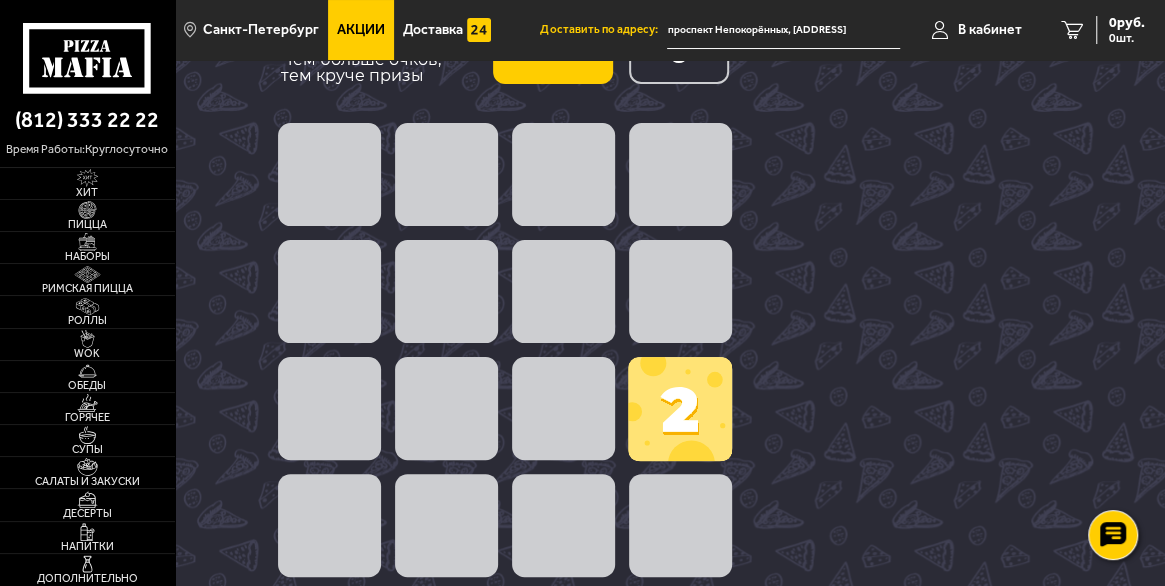 click on "Начать заново" at bounding box center [553, 44] 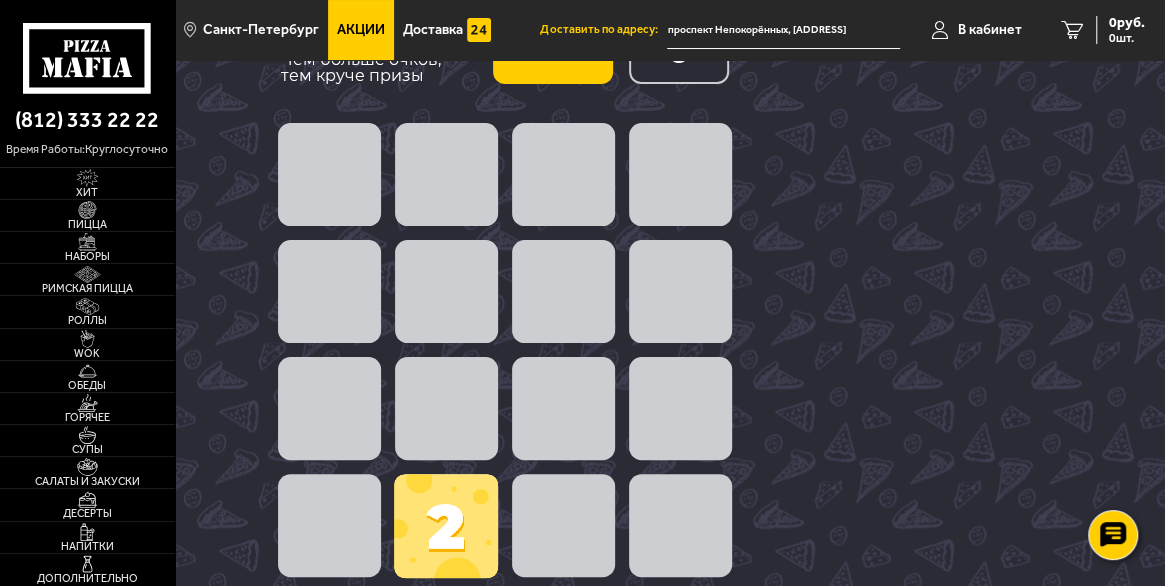 click on "Начать заново" at bounding box center (553, 44) 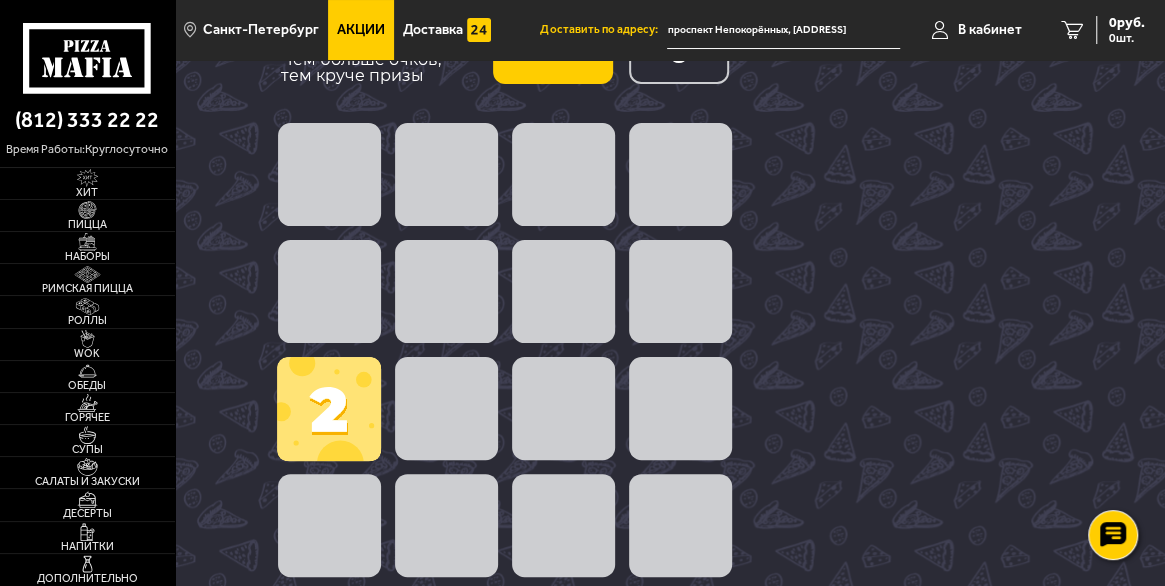 click on "Начать заново" at bounding box center (553, 44) 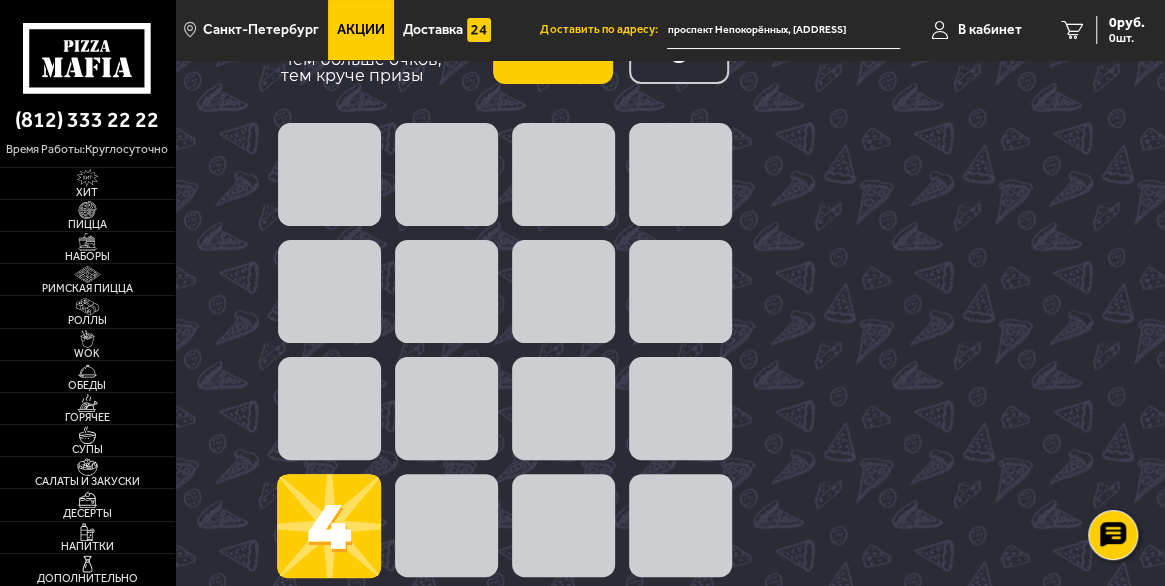 click at bounding box center [329, 408] 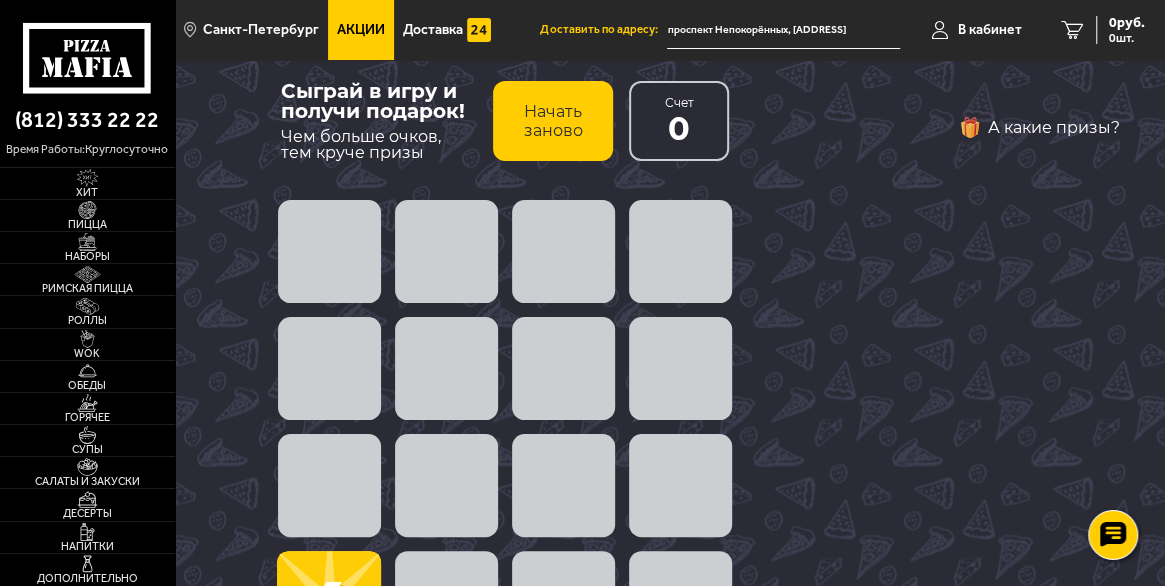 scroll, scrollTop: 0, scrollLeft: 0, axis: both 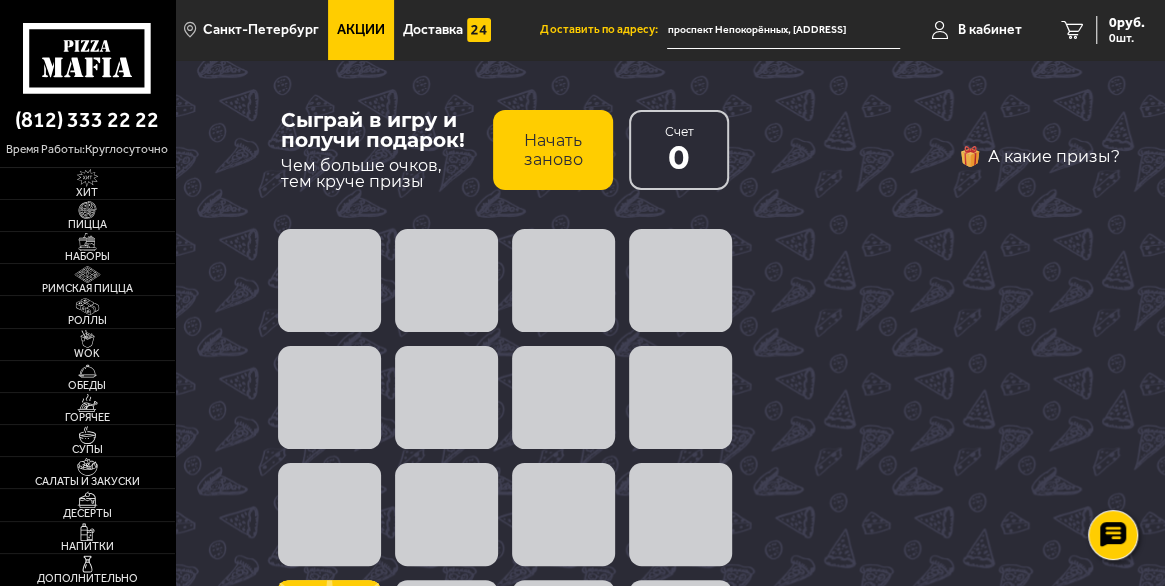 click at bounding box center (446, 280) 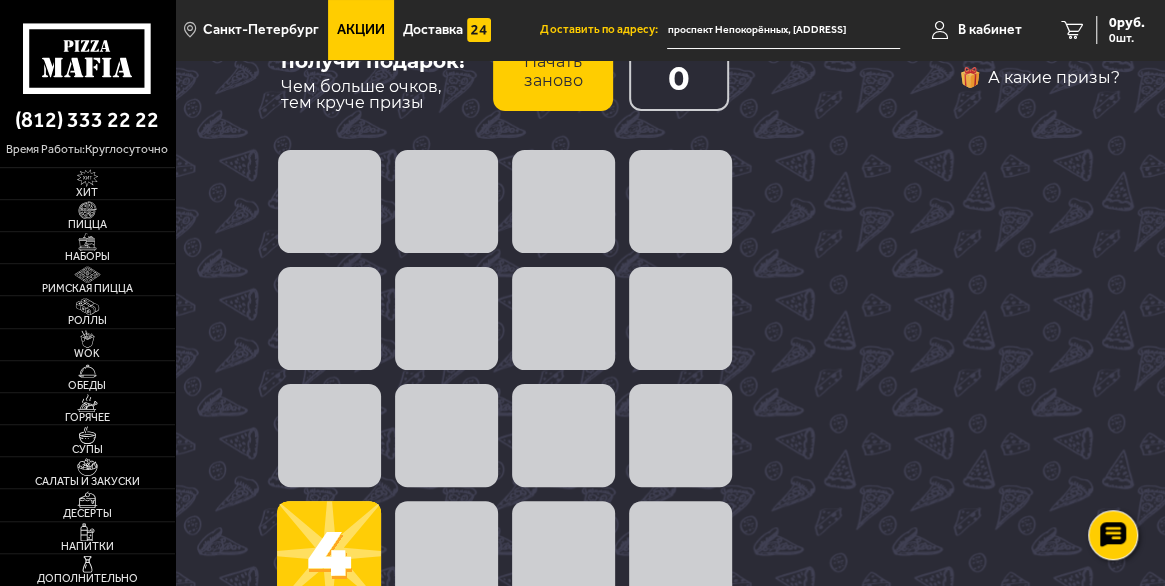 scroll, scrollTop: 0, scrollLeft: 0, axis: both 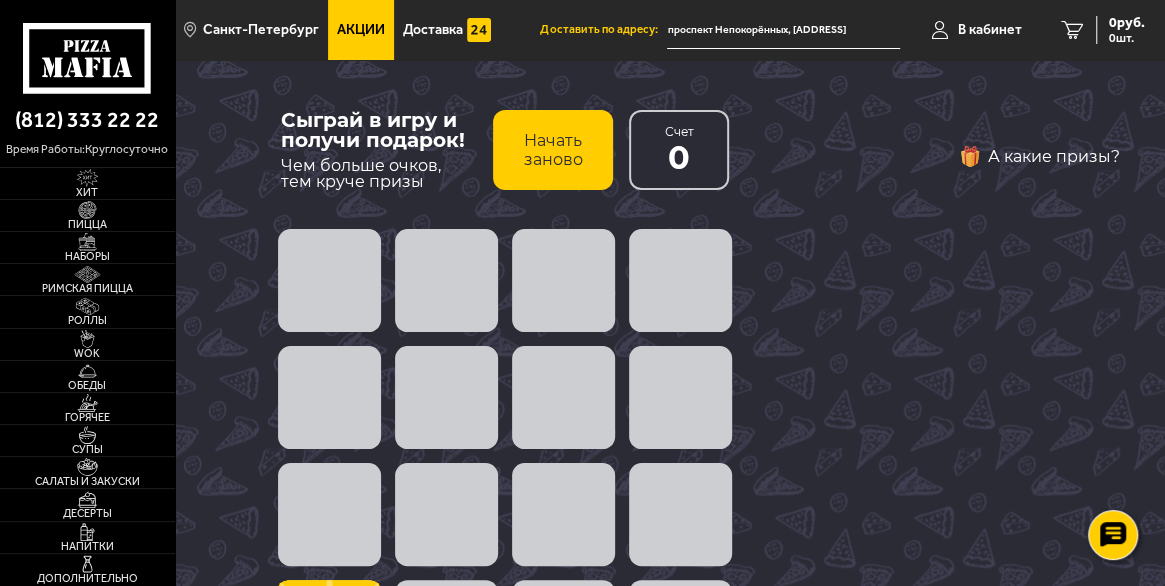 click on "0" at bounding box center (679, 158) 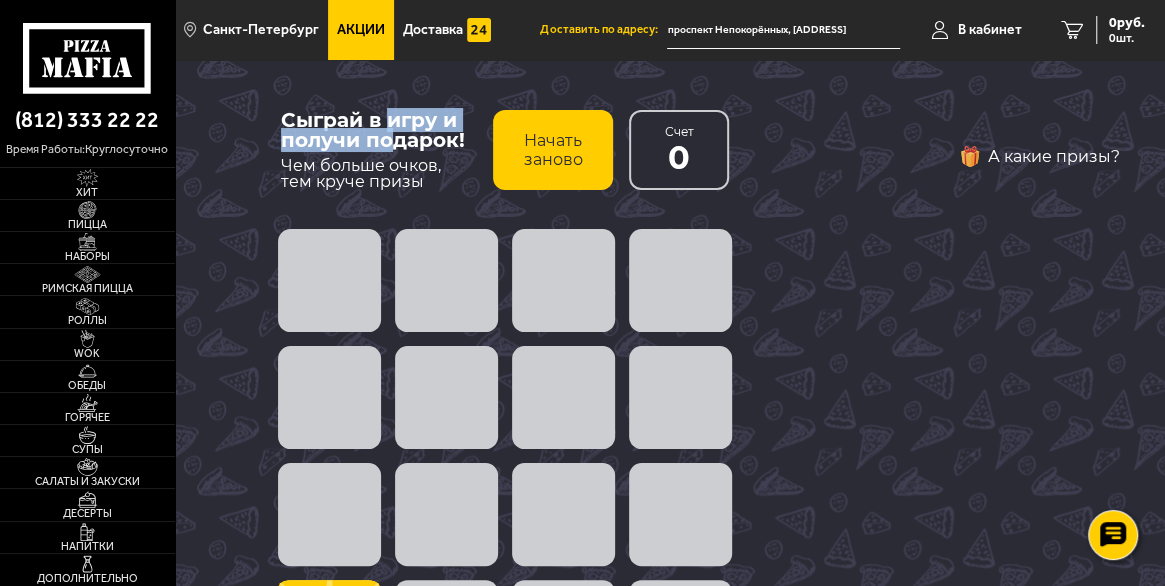 click on "Сыграй в игру и получи подарок!" at bounding box center [379, 130] 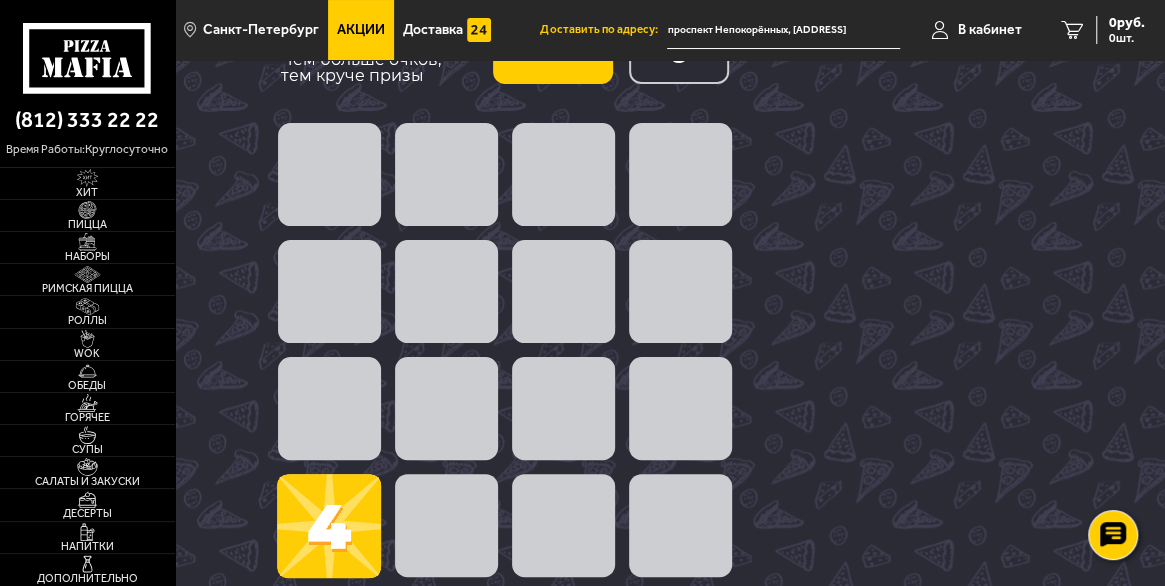 scroll, scrollTop: 0, scrollLeft: 0, axis: both 